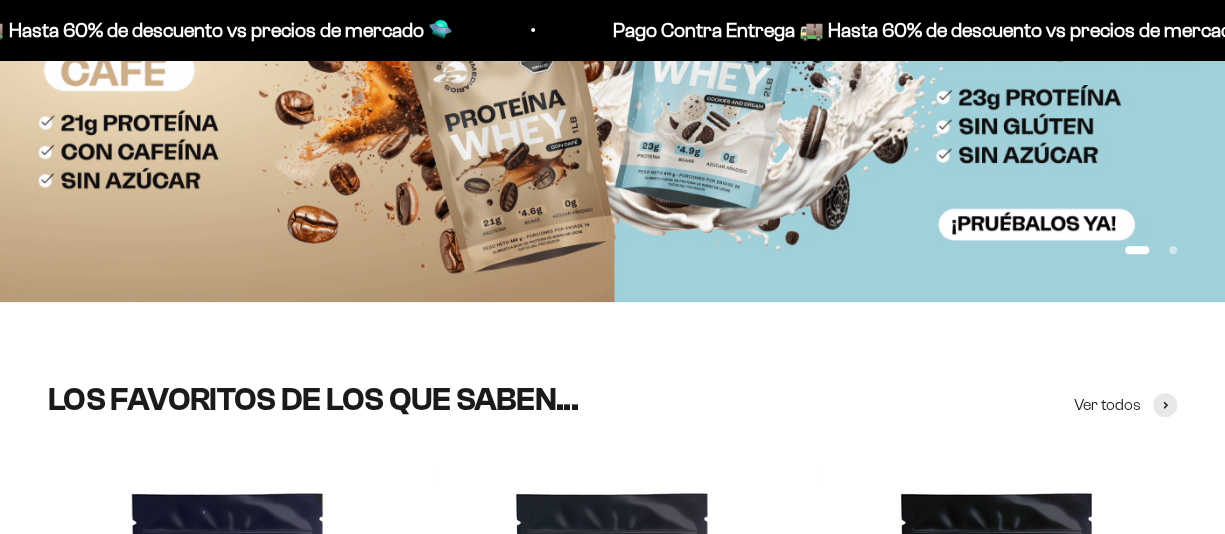 scroll, scrollTop: 800, scrollLeft: 0, axis: vertical 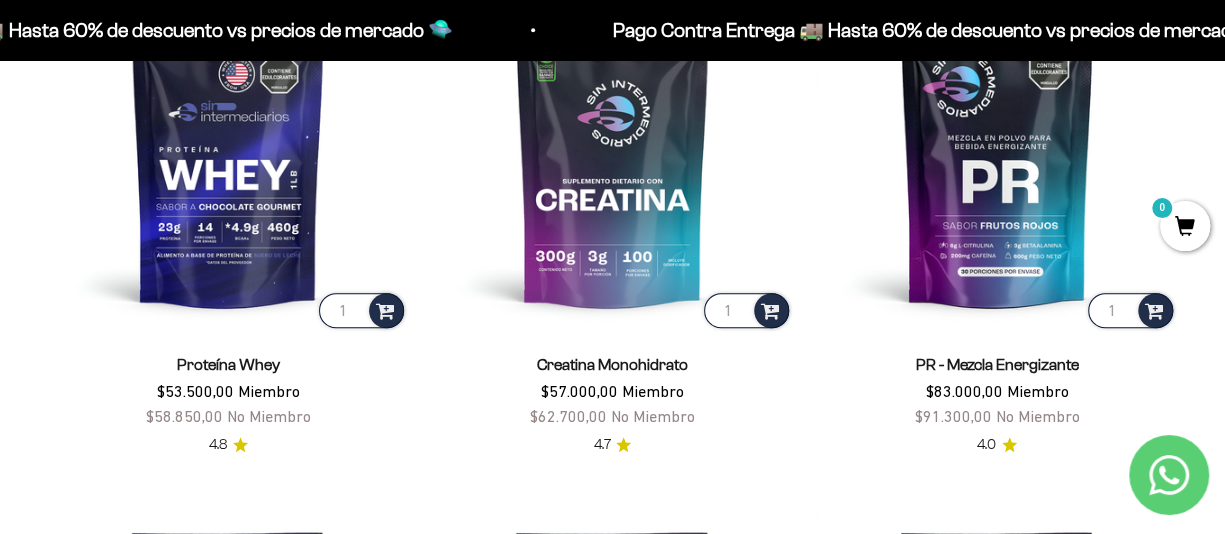 click on "Proteína Whey" at bounding box center [228, 364] 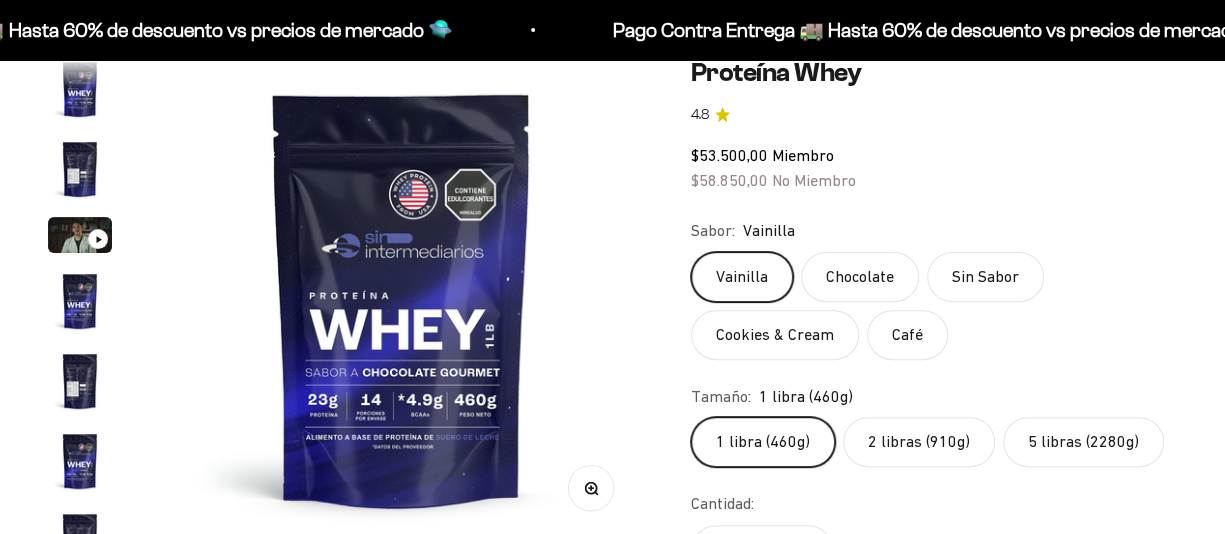 scroll, scrollTop: 200, scrollLeft: 0, axis: vertical 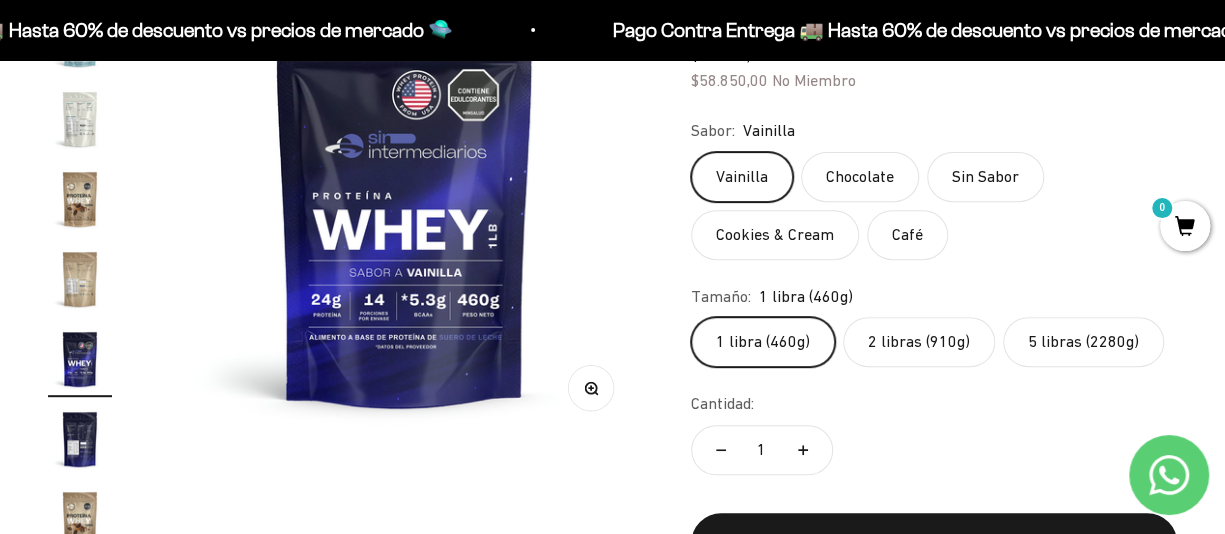 click on "2 libras (910g)" 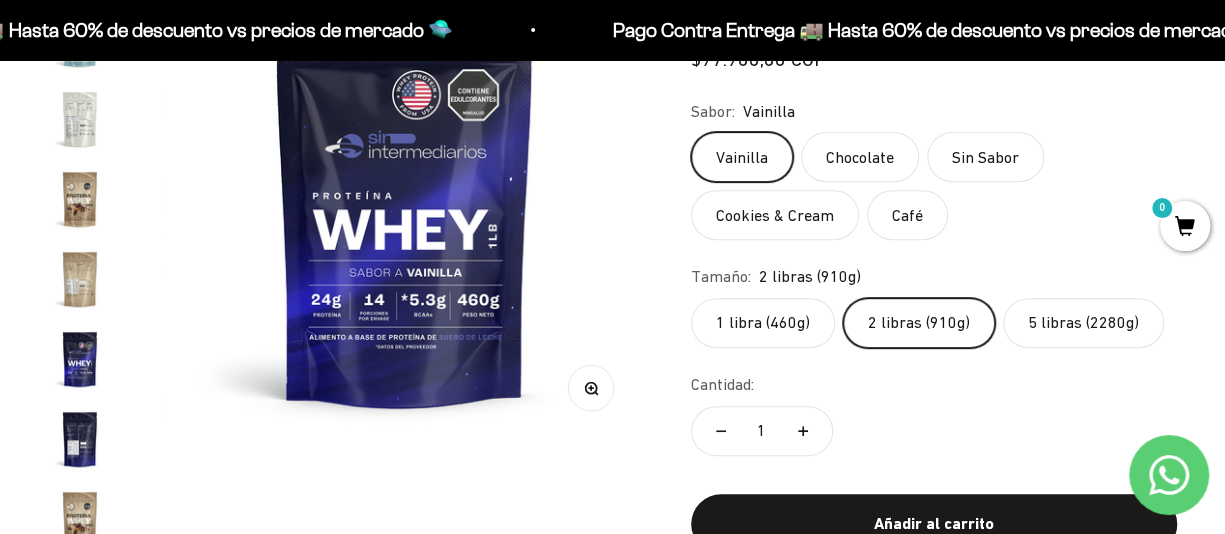 scroll, scrollTop: 0, scrollLeft: 2472, axis: horizontal 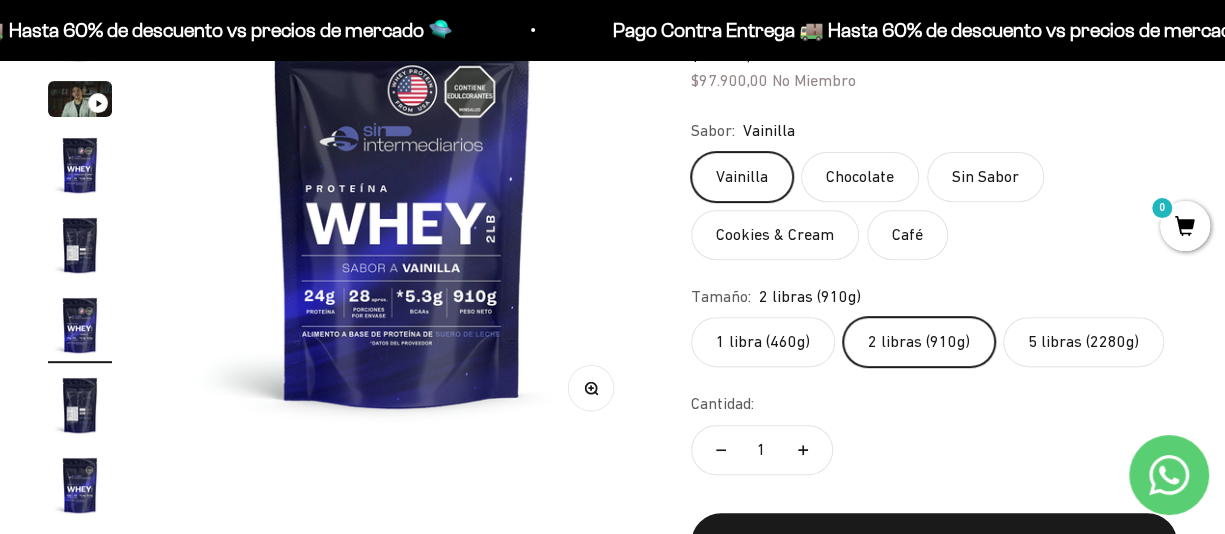 click on "Chocolate" 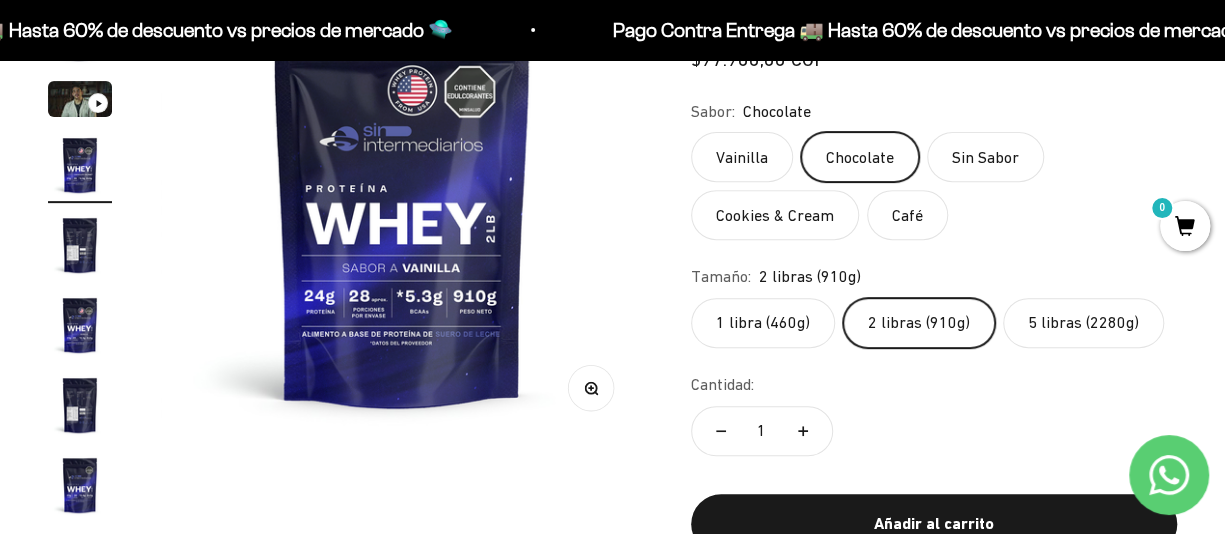 scroll, scrollTop: 0, scrollLeft: 1483, axis: horizontal 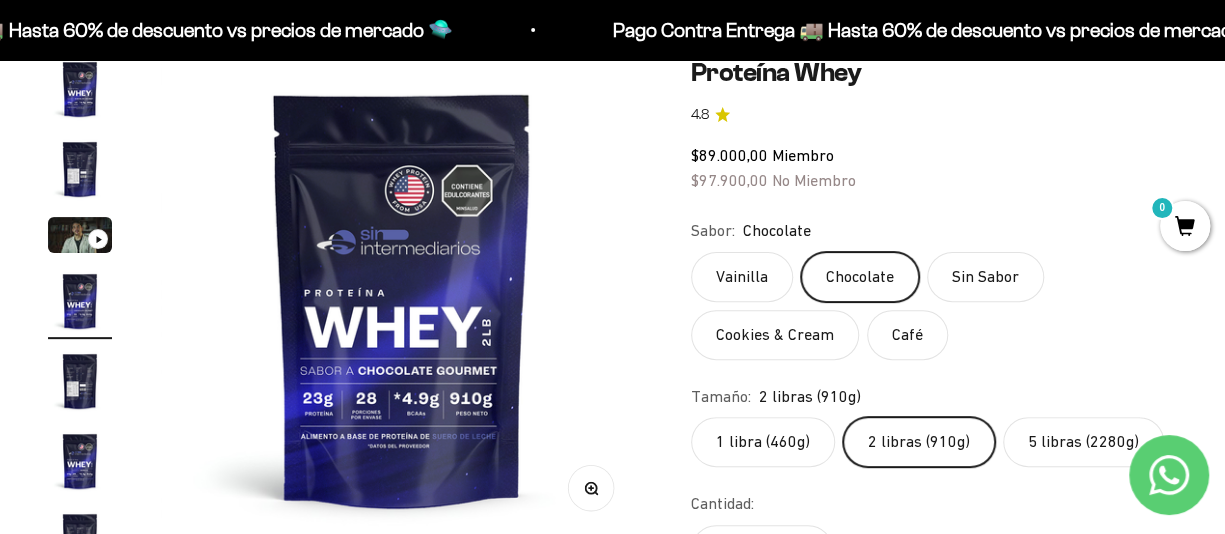 click on "Cookies & Cream" 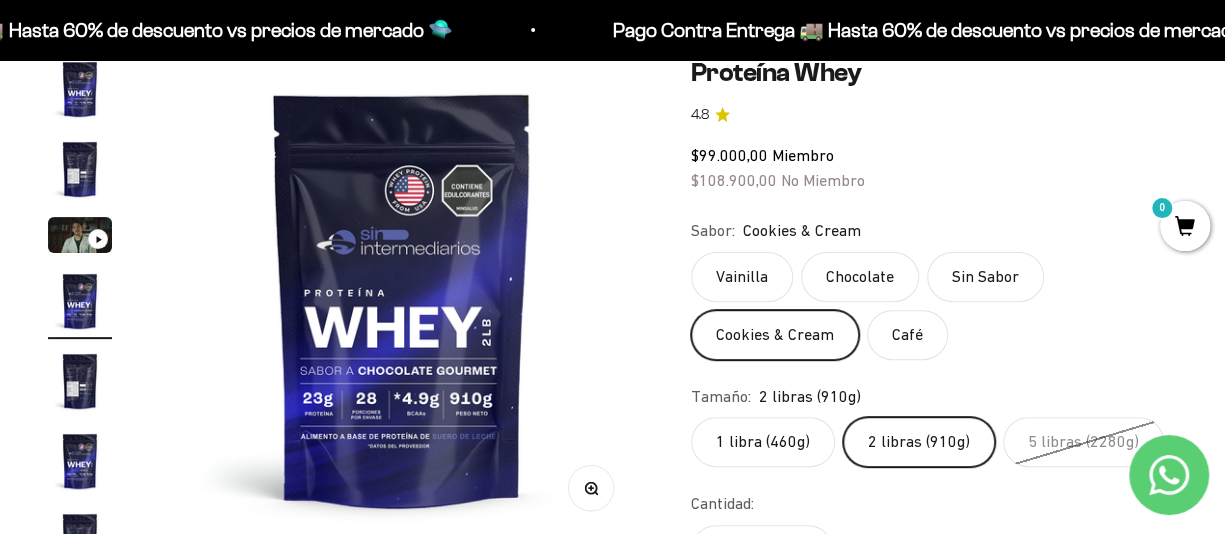 scroll, scrollTop: 0, scrollLeft: 0, axis: both 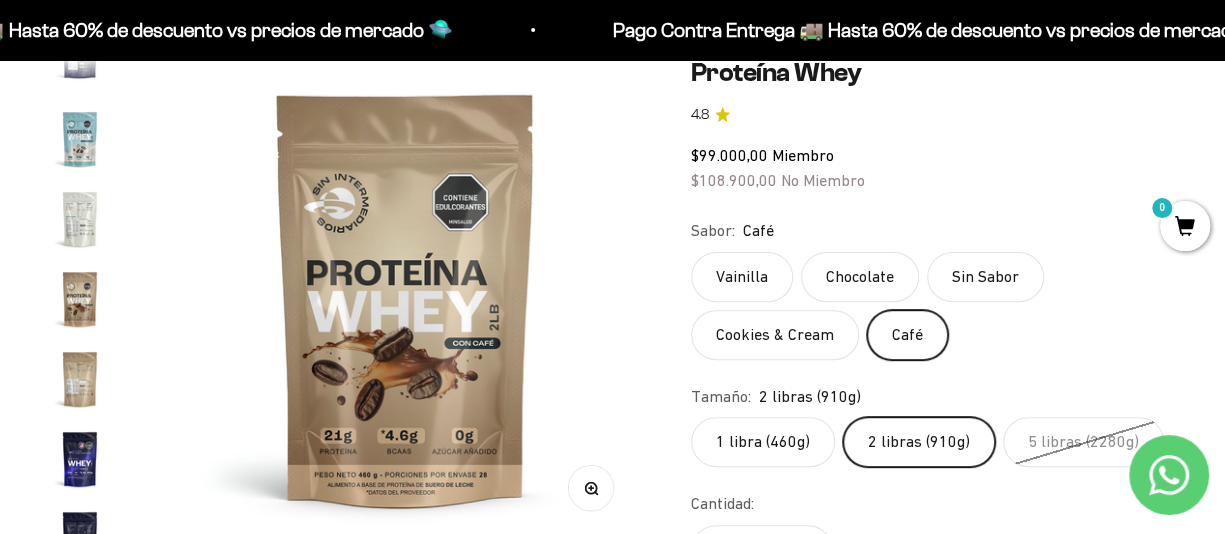 click on "Cookies & Cream" 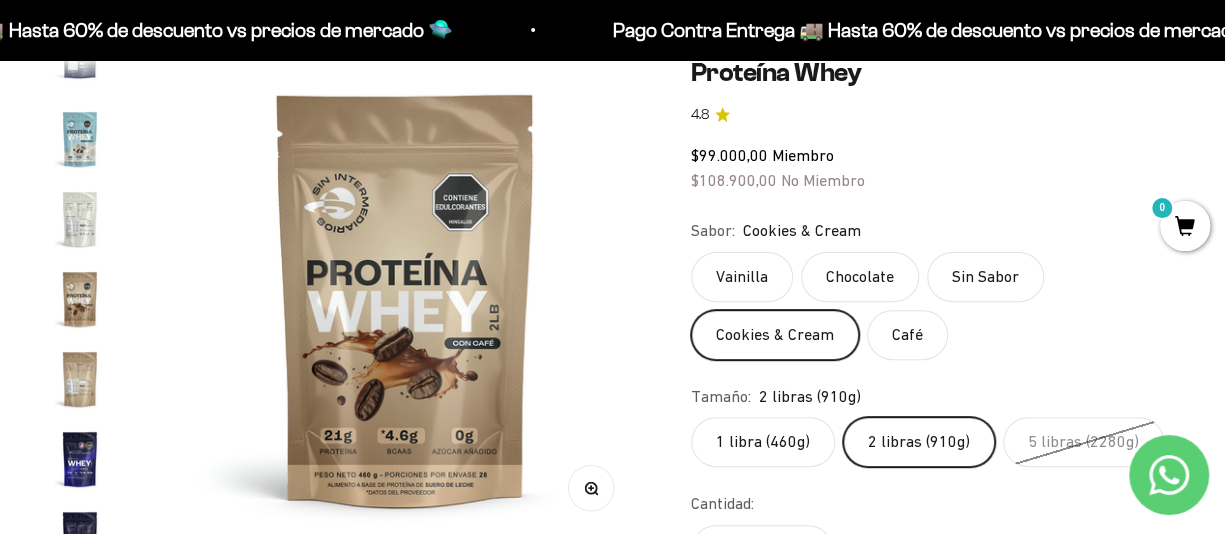 scroll, scrollTop: 0, scrollLeft: 0, axis: both 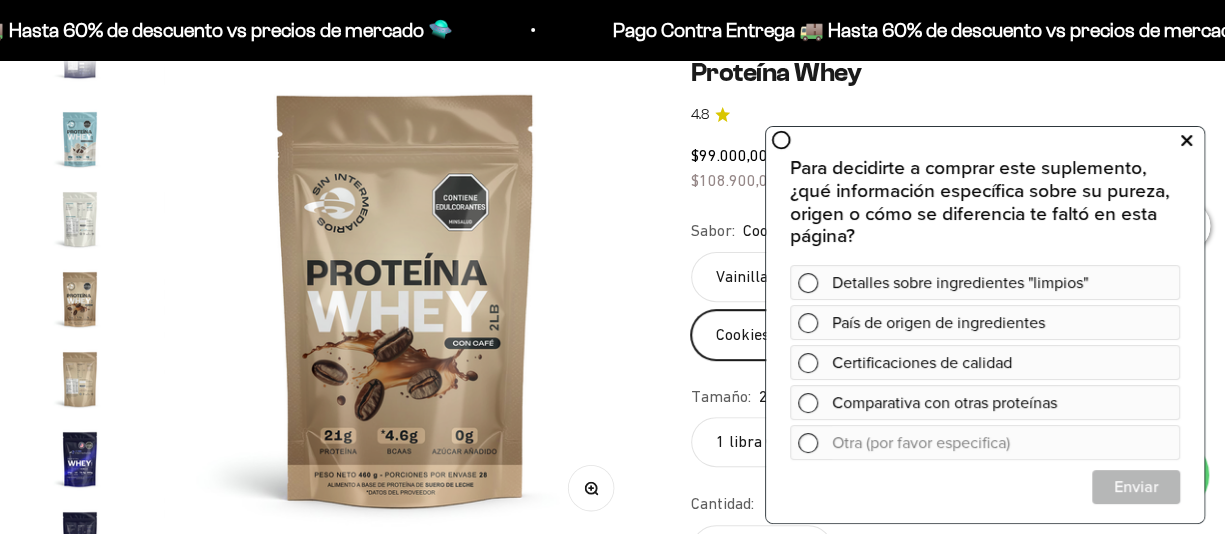 click at bounding box center [1186, 140] 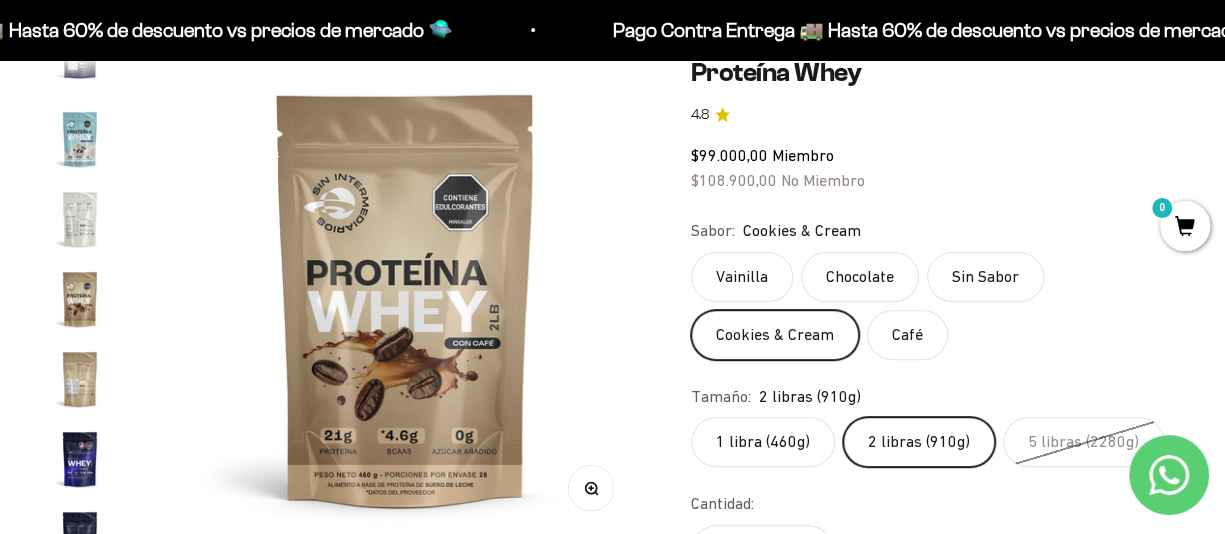click on "Chocolate" 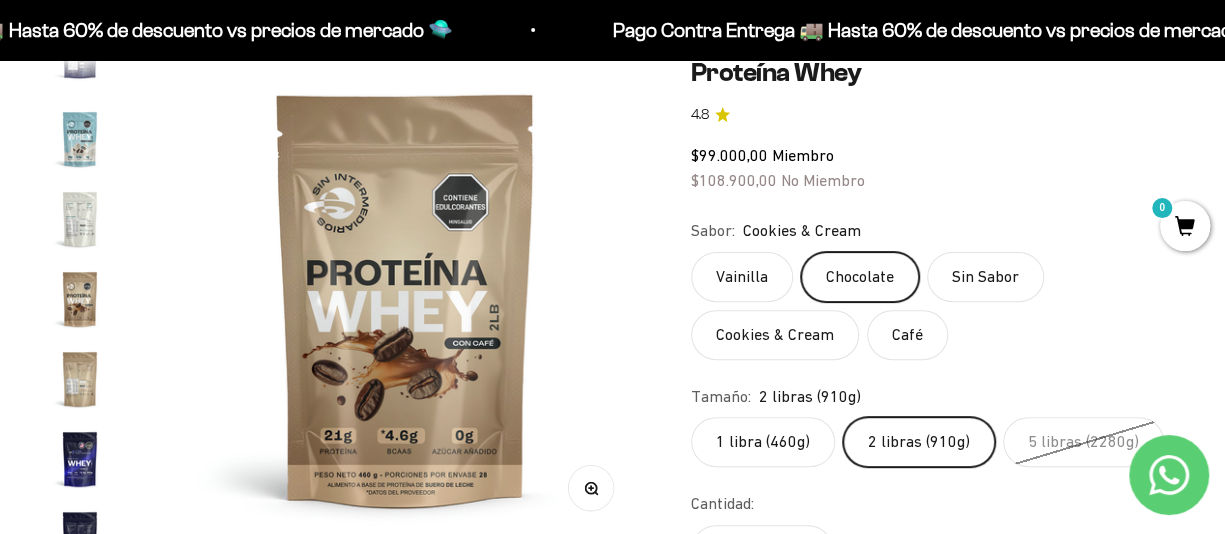 scroll, scrollTop: 0, scrollLeft: 1483, axis: horizontal 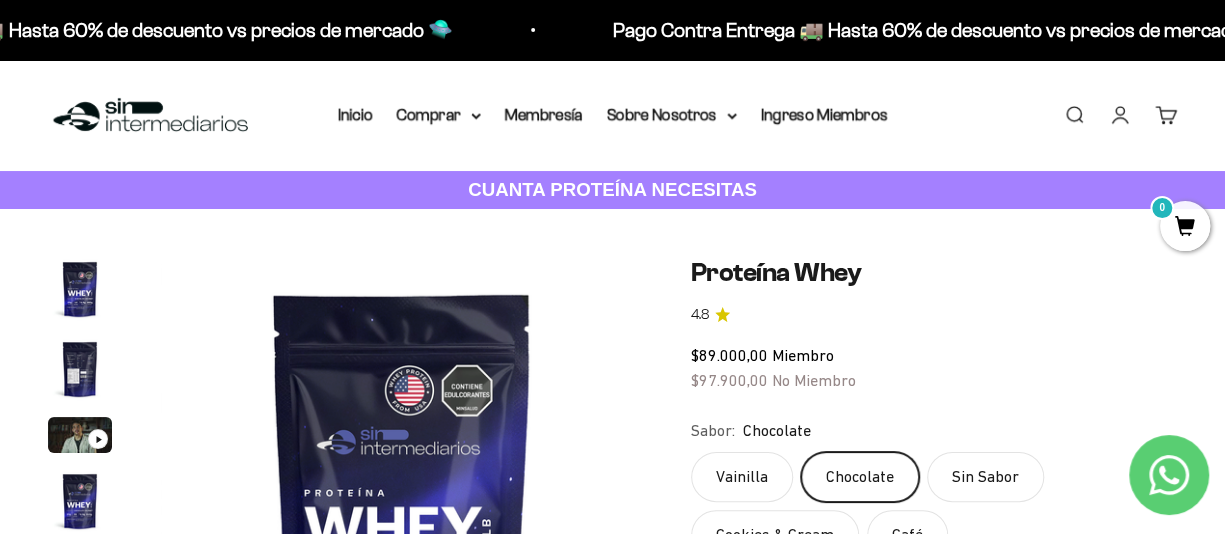 click on "Membresía" at bounding box center [544, 115] 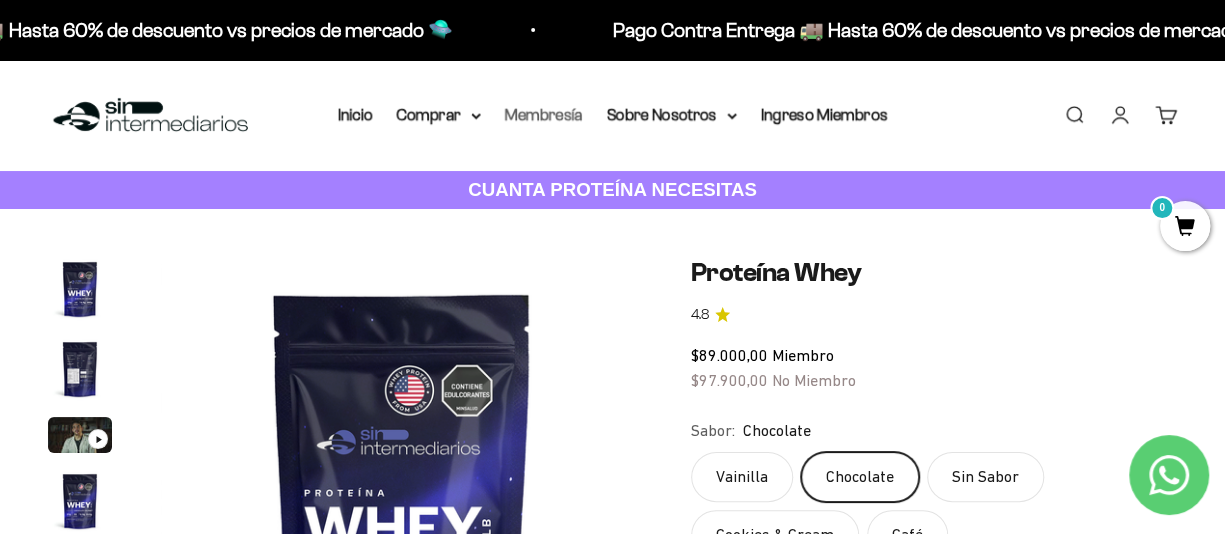 click on "Membresía" at bounding box center [544, 114] 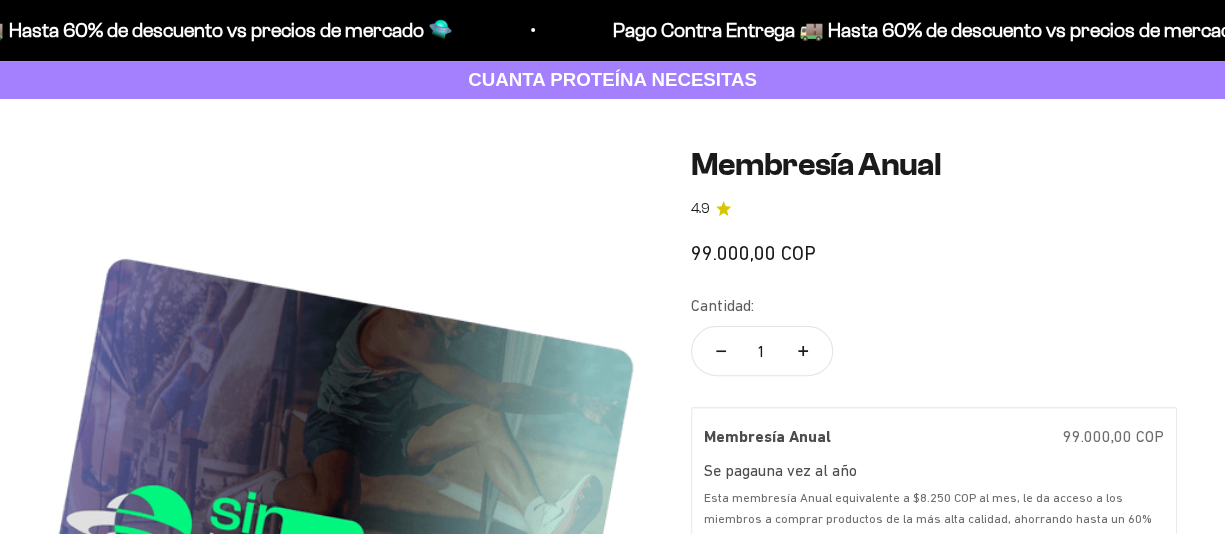 scroll, scrollTop: 200, scrollLeft: 0, axis: vertical 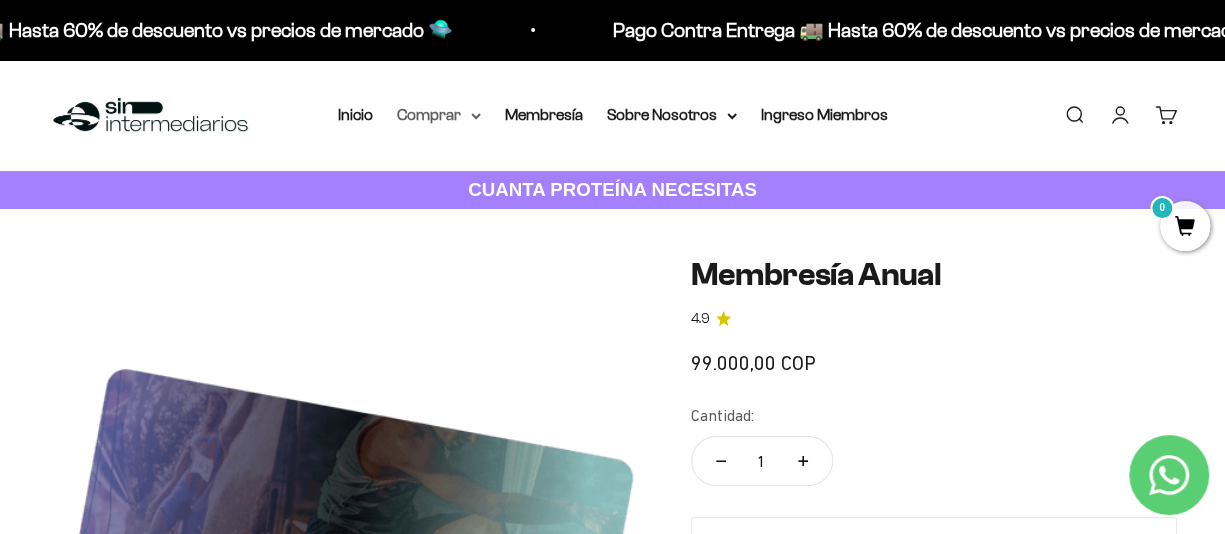 click on "Comprar" at bounding box center [439, 115] 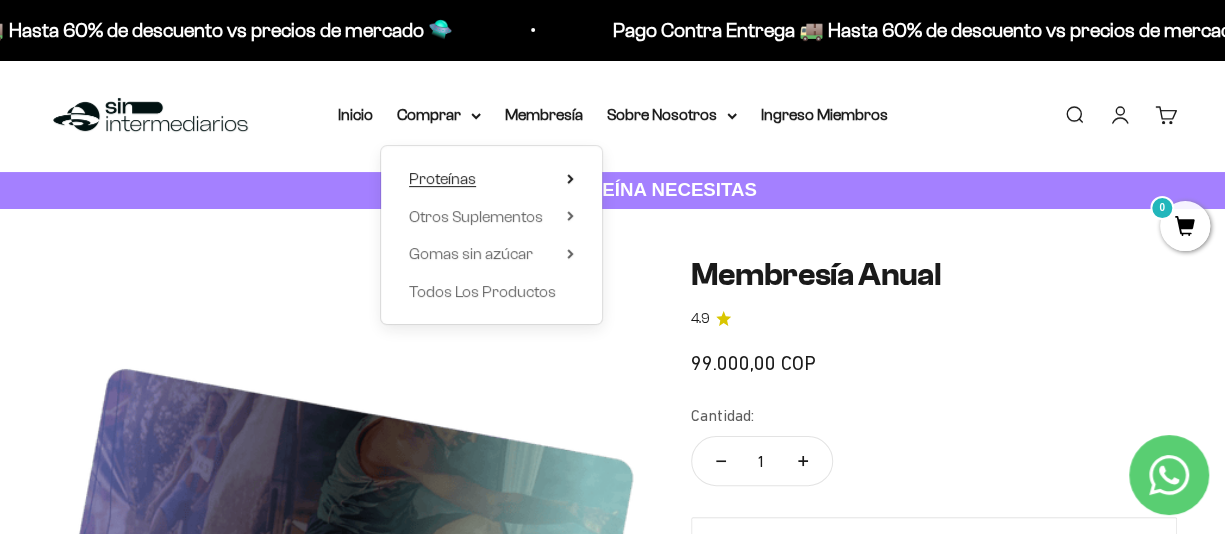 click on "Proteínas" at bounding box center [491, 179] 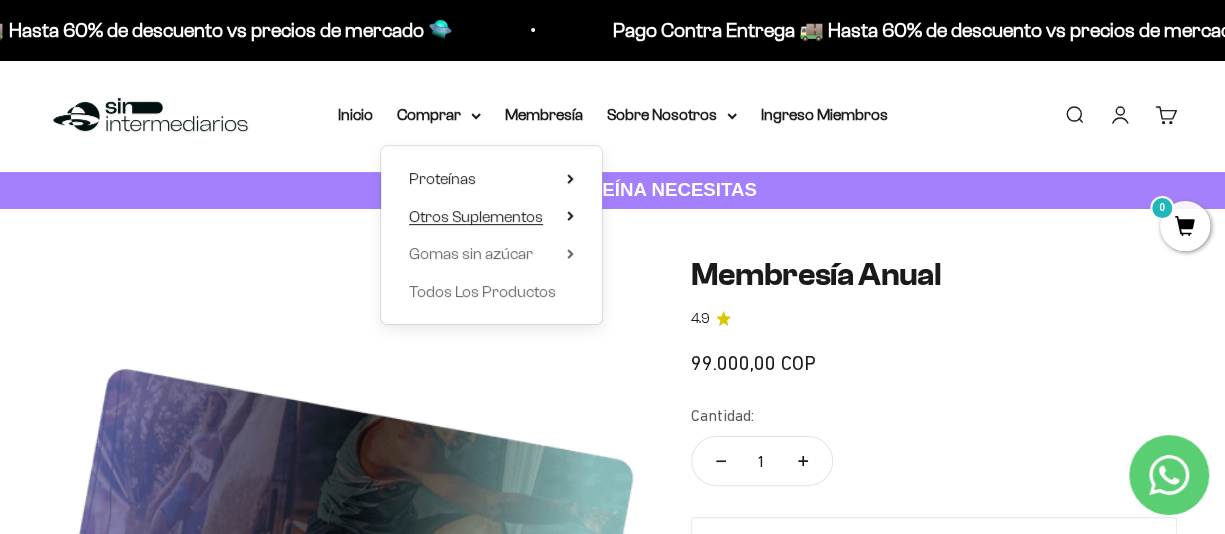click on "Otros Suplementos" at bounding box center [476, 216] 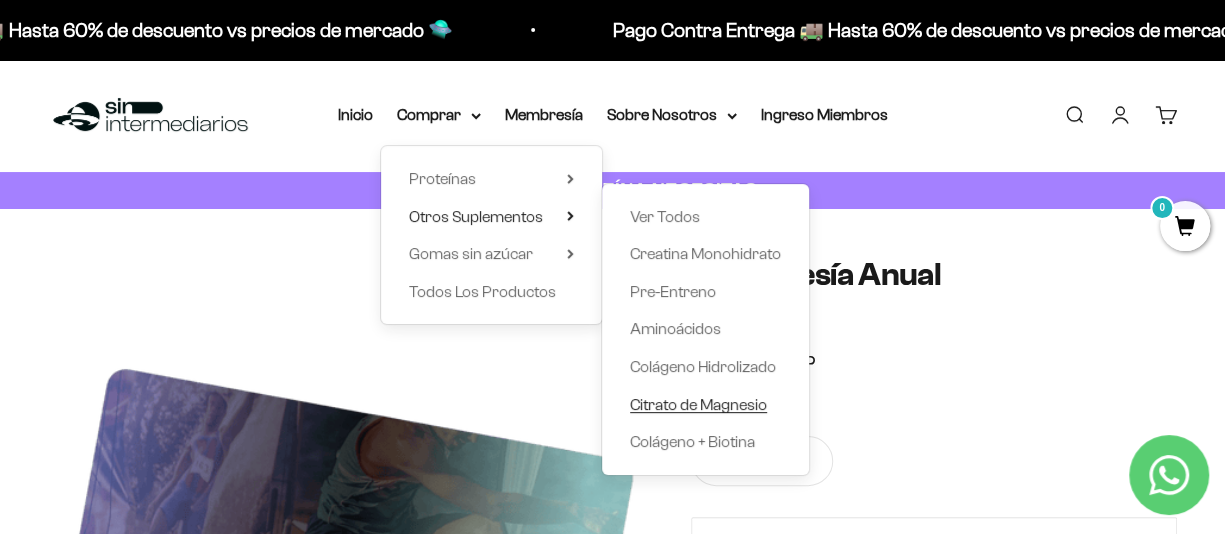 click on "Citrato de Magnesio" at bounding box center (698, 404) 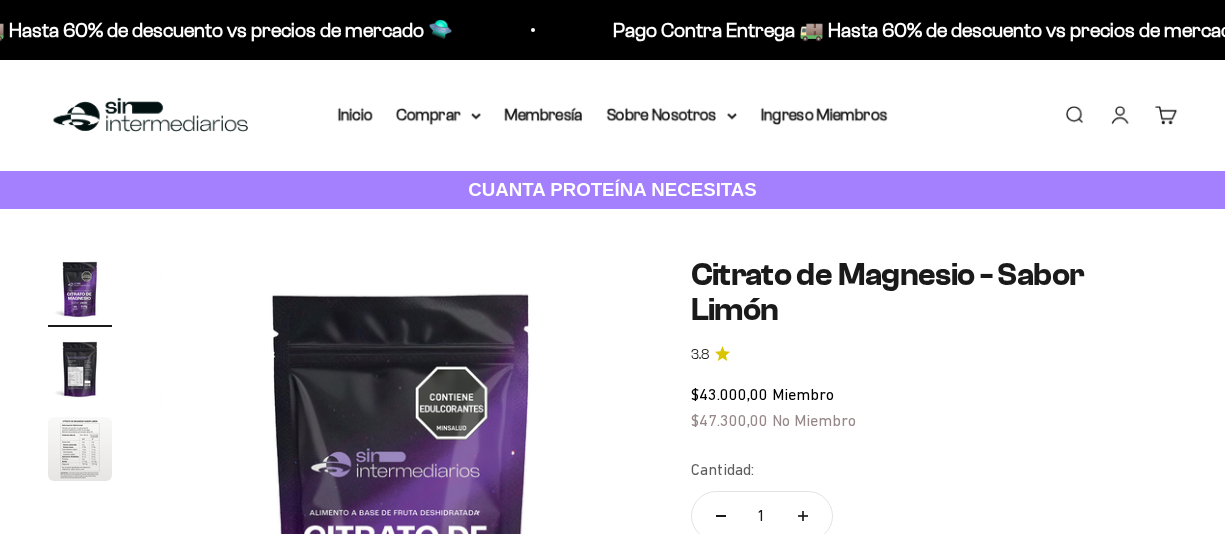 scroll, scrollTop: 0, scrollLeft: 0, axis: both 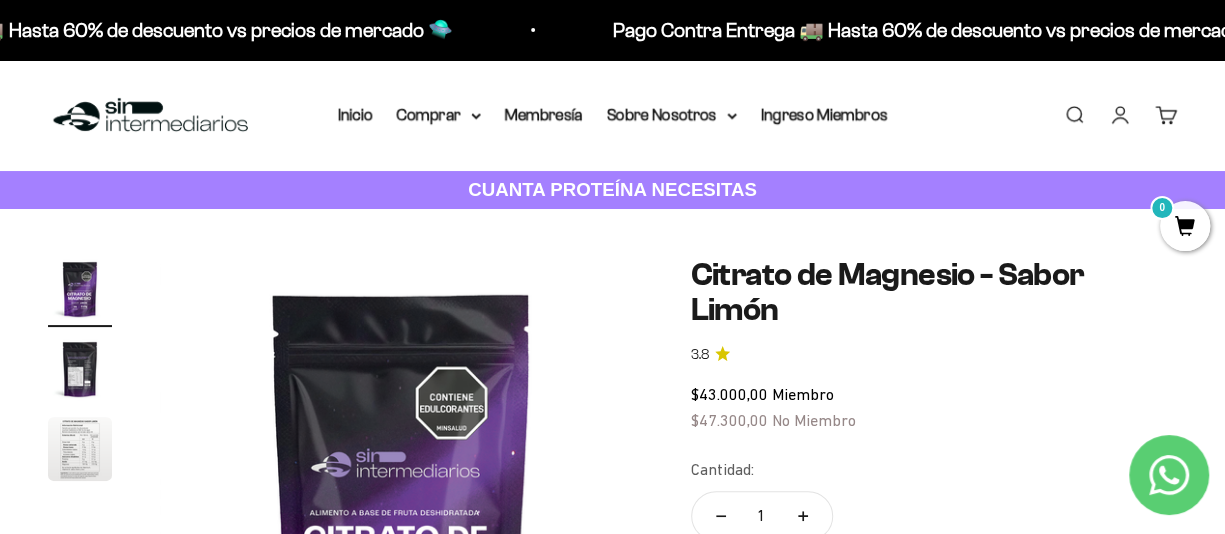 click at bounding box center [80, 369] 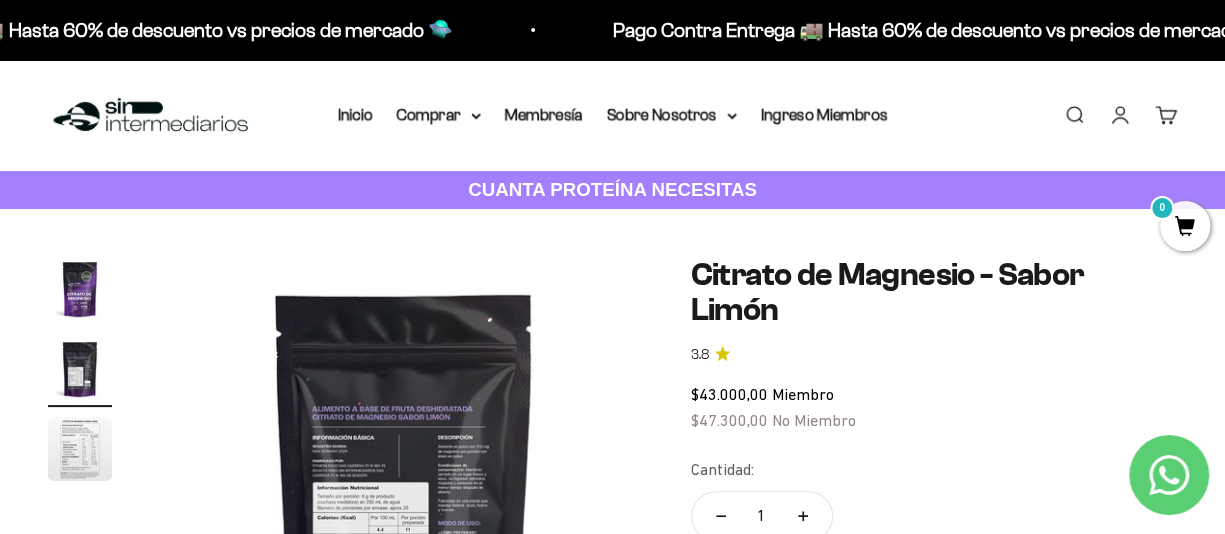 scroll, scrollTop: 0, scrollLeft: 494, axis: horizontal 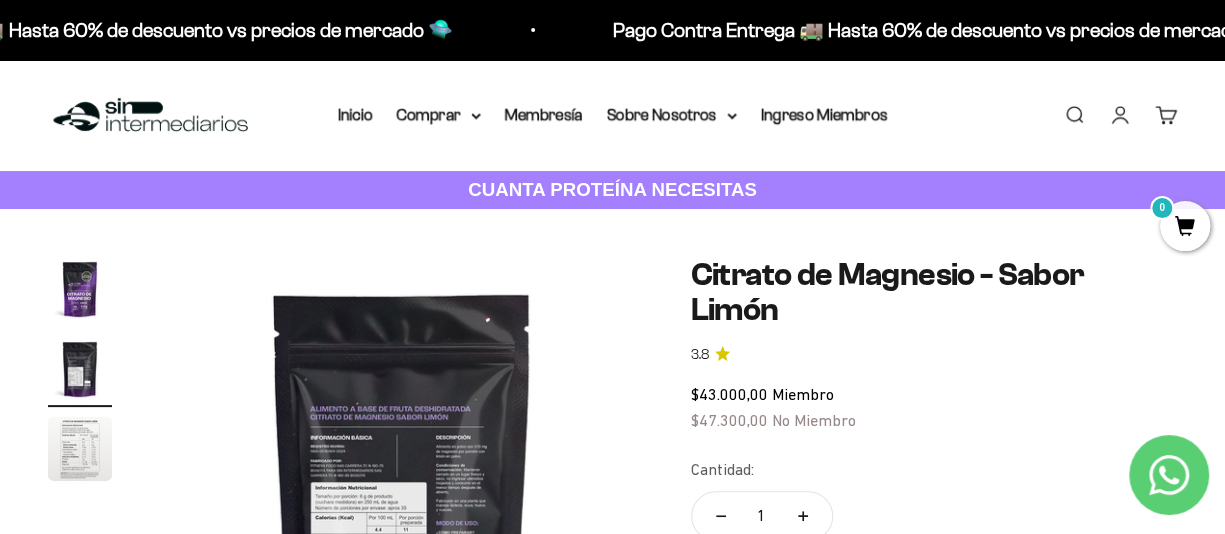 click at bounding box center (80, 289) 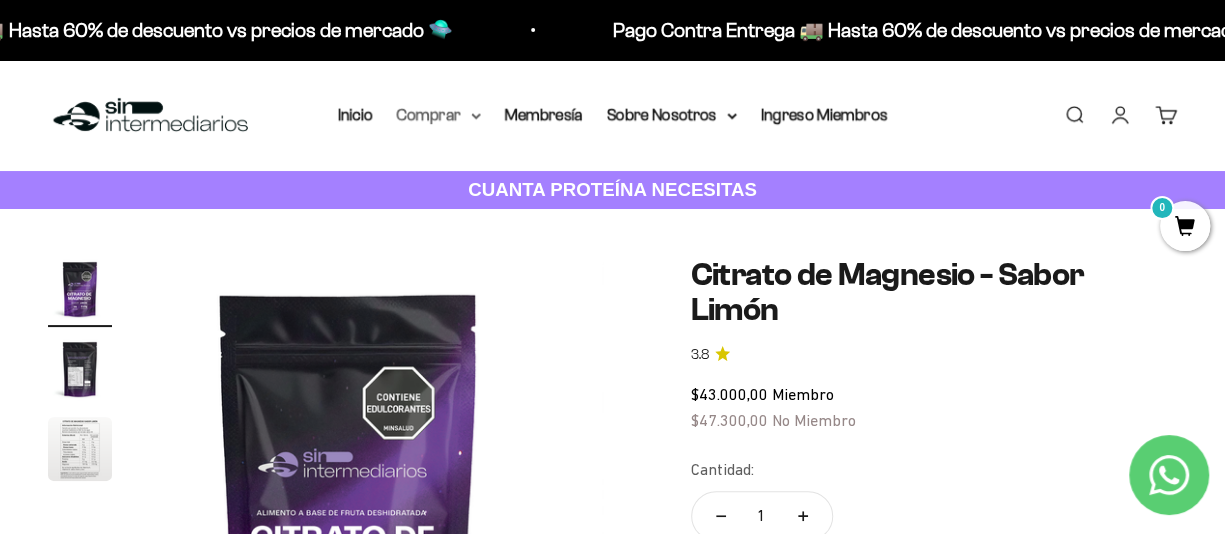 scroll, scrollTop: 0, scrollLeft: 0, axis: both 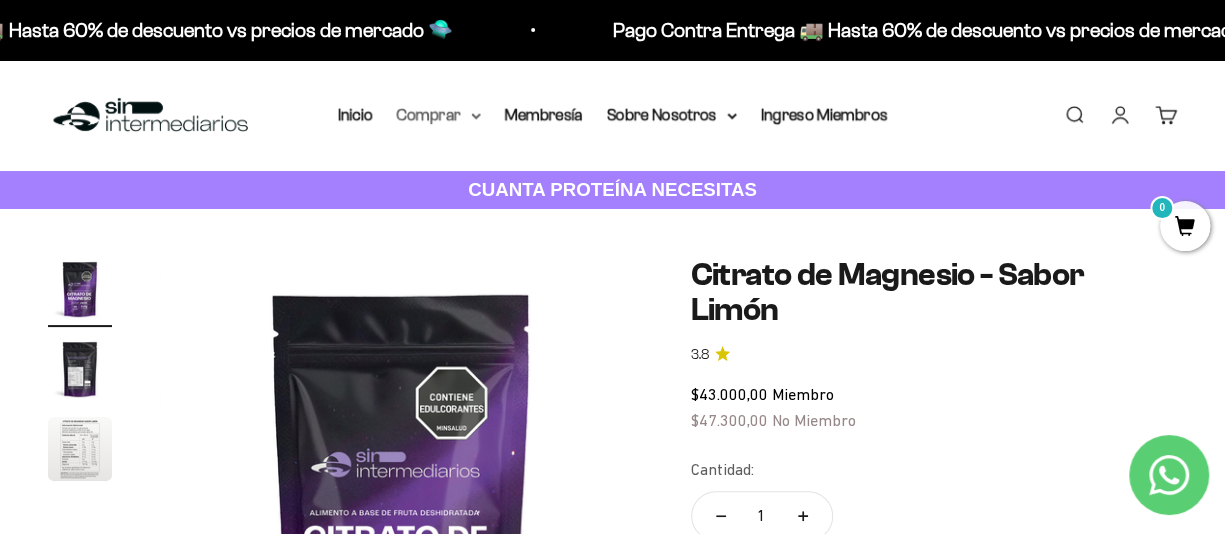 click on "Comprar" at bounding box center [439, 115] 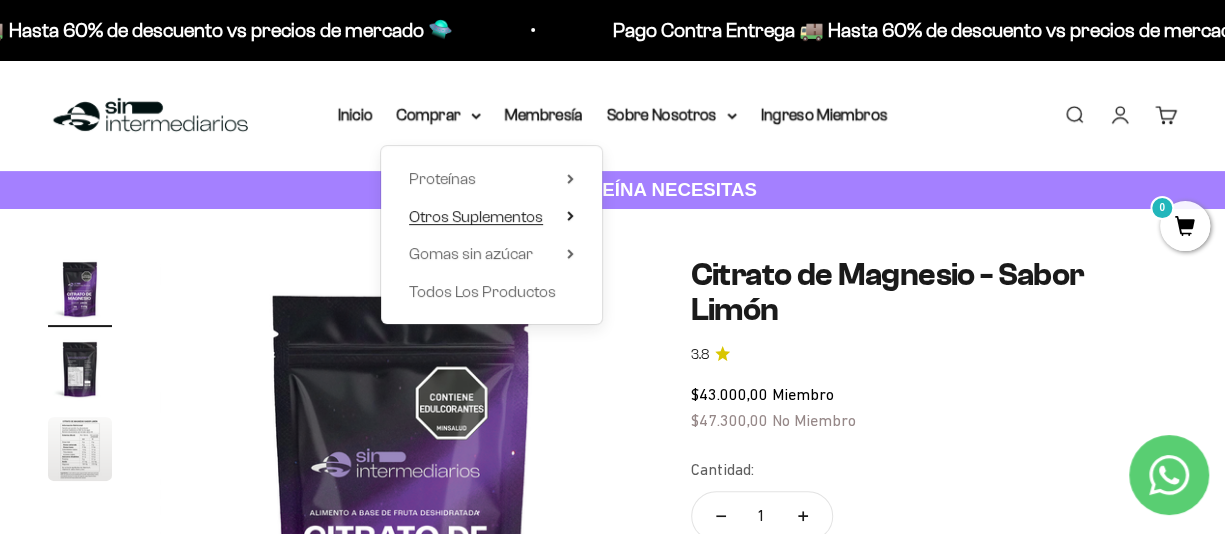 click on "Otros Suplementos" at bounding box center (476, 217) 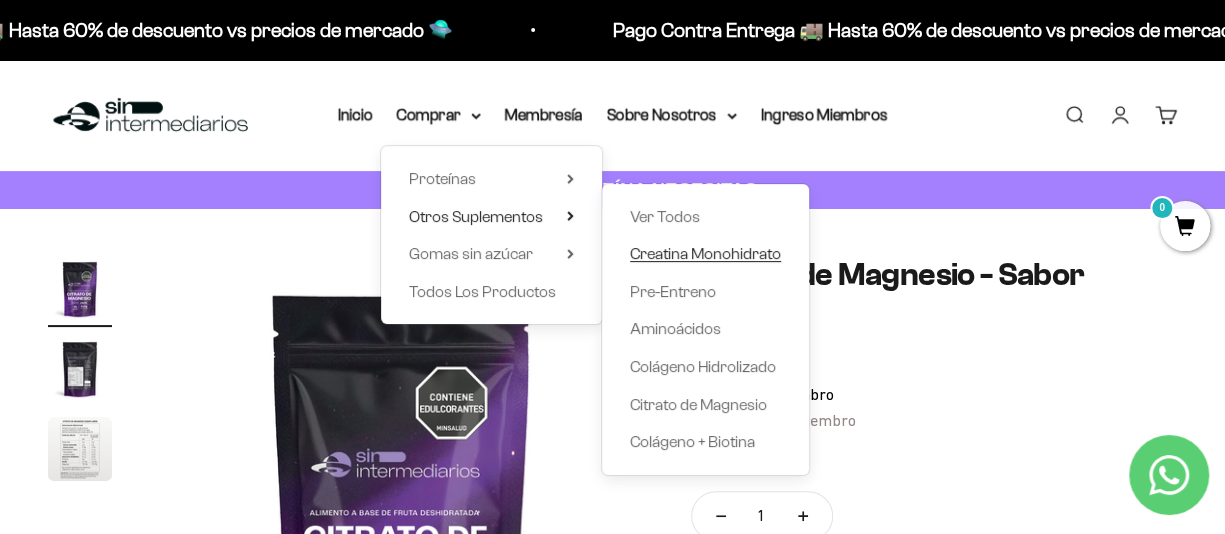 click on "Creatina Monohidrato" at bounding box center (705, 253) 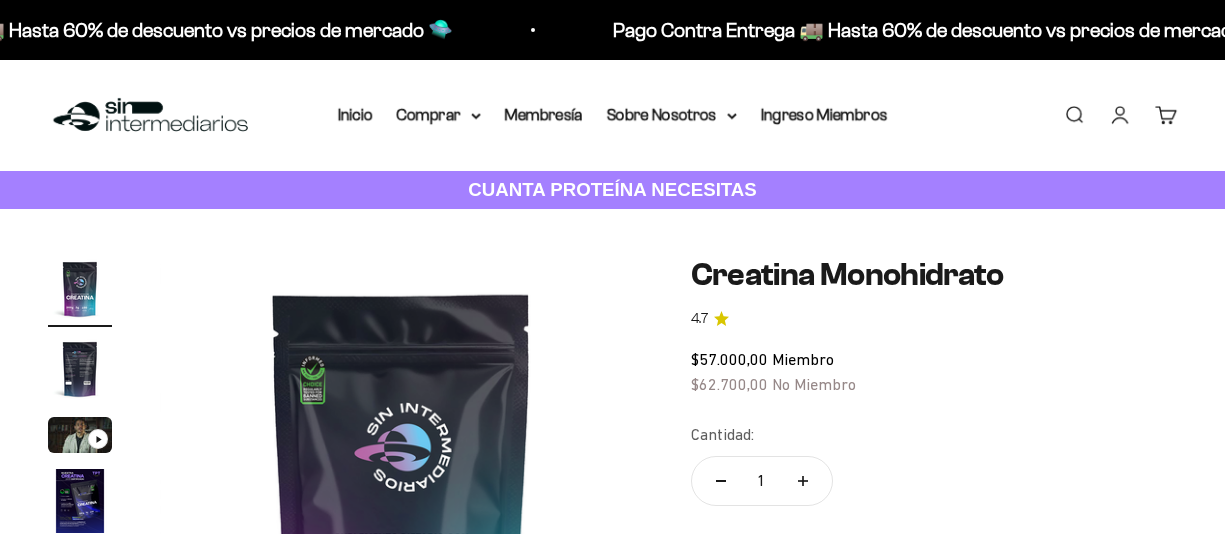 scroll, scrollTop: 0, scrollLeft: 0, axis: both 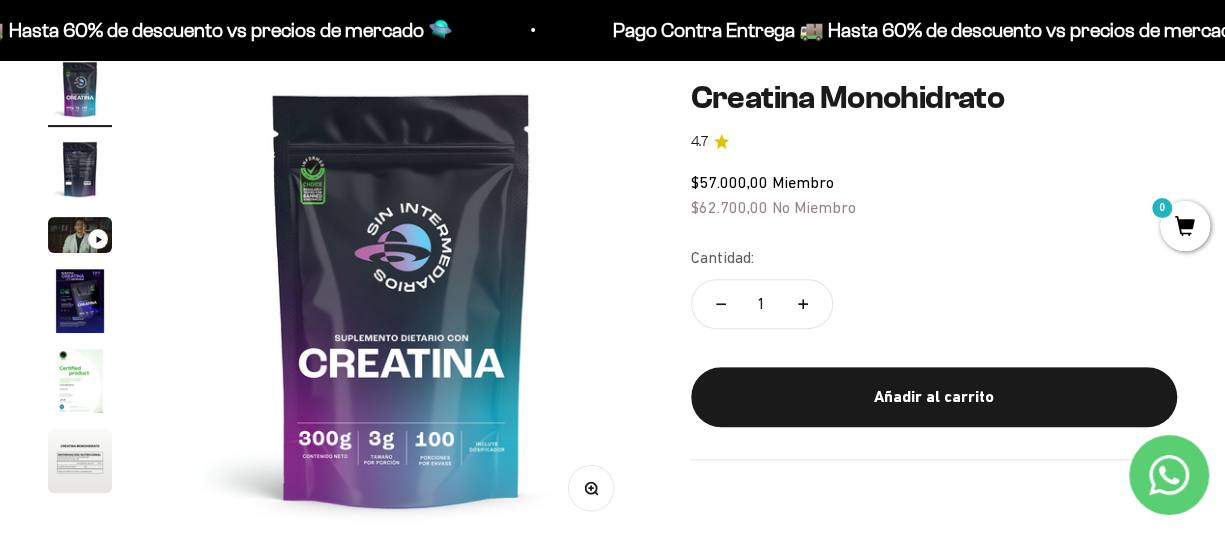 click at bounding box center [80, 169] 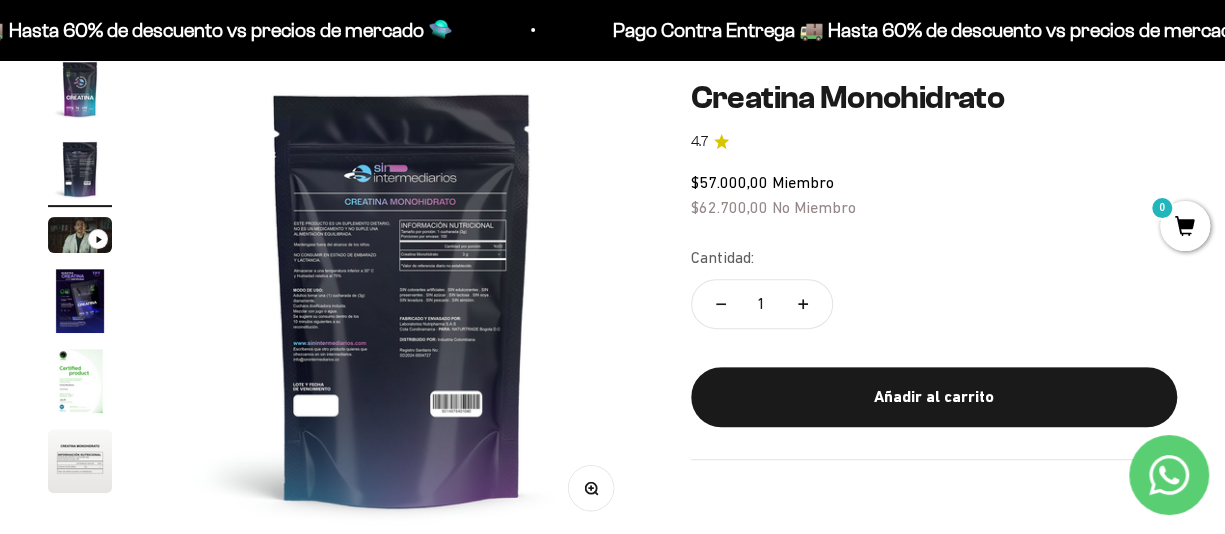 click at bounding box center (80, 381) 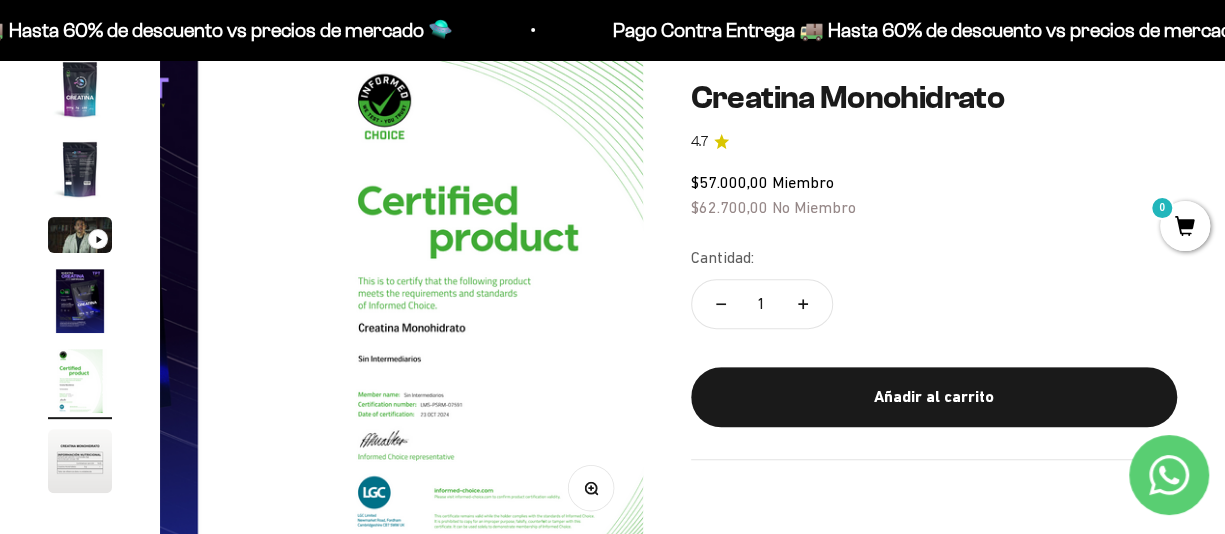 scroll, scrollTop: 0, scrollLeft: 1977, axis: horizontal 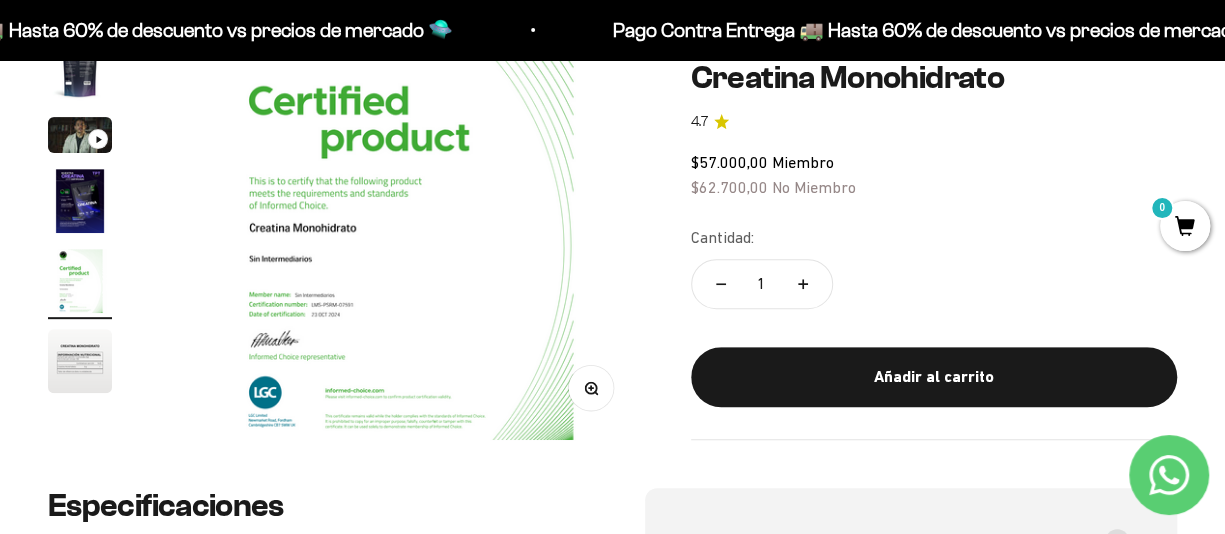 click at bounding box center [80, 361] 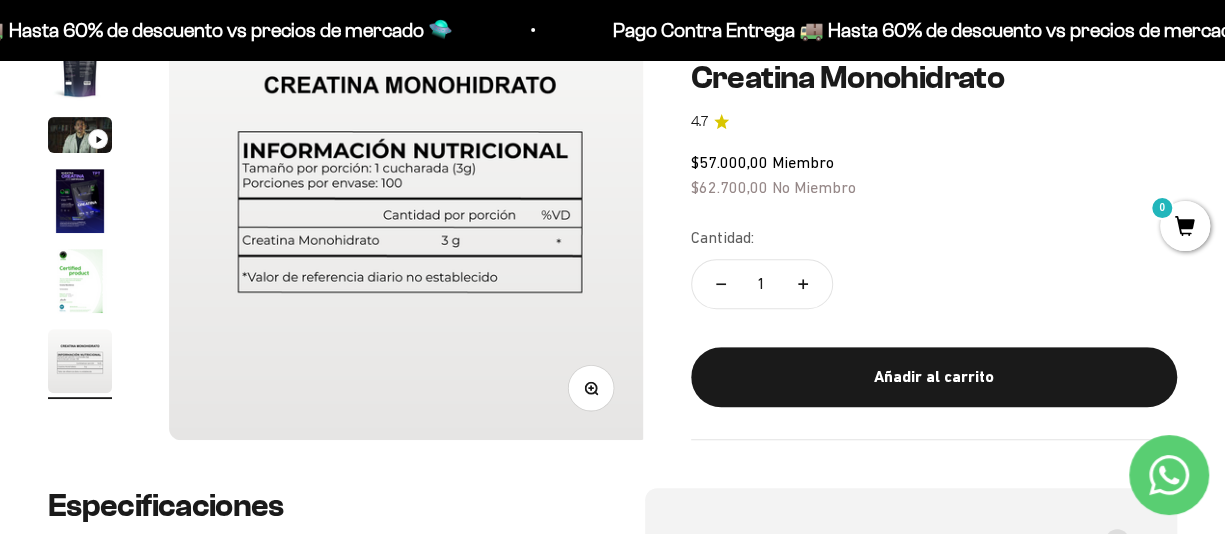 scroll, scrollTop: 0, scrollLeft: 2471, axis: horizontal 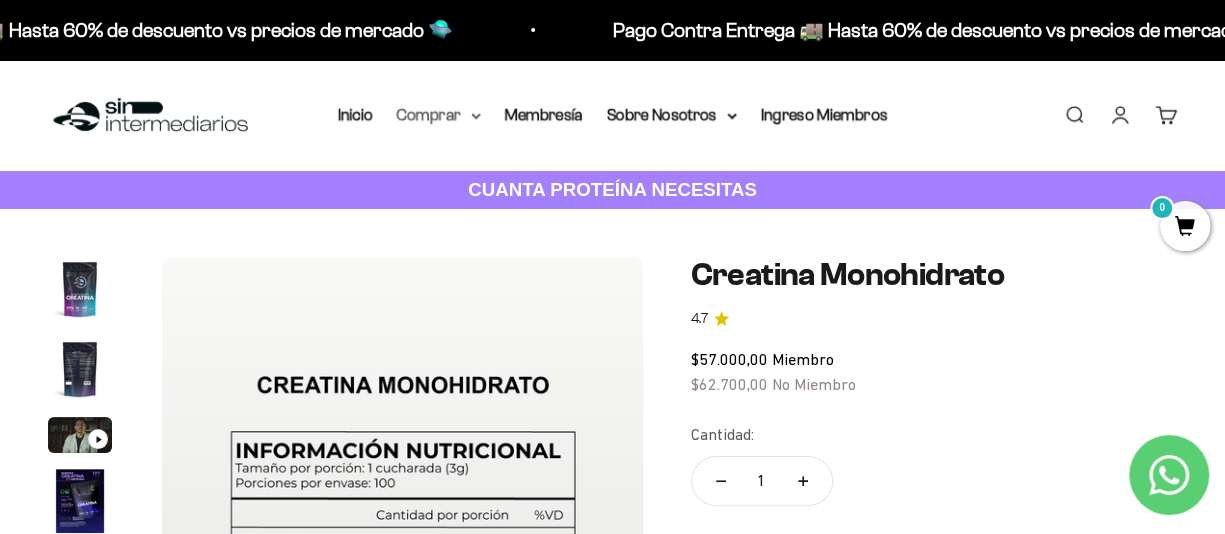 click 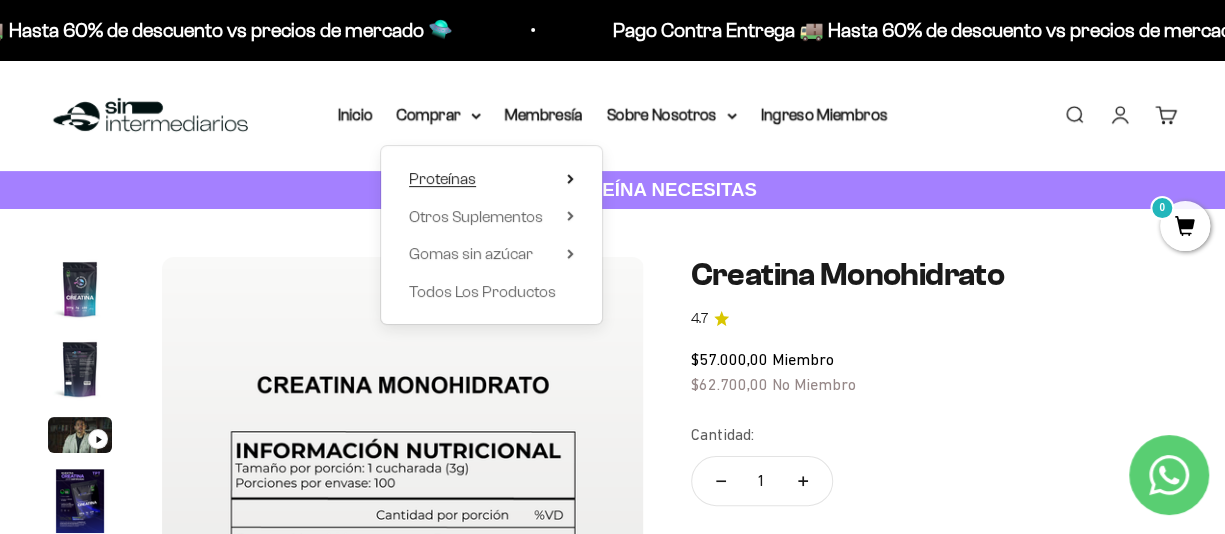 click on "Proteínas" at bounding box center (491, 179) 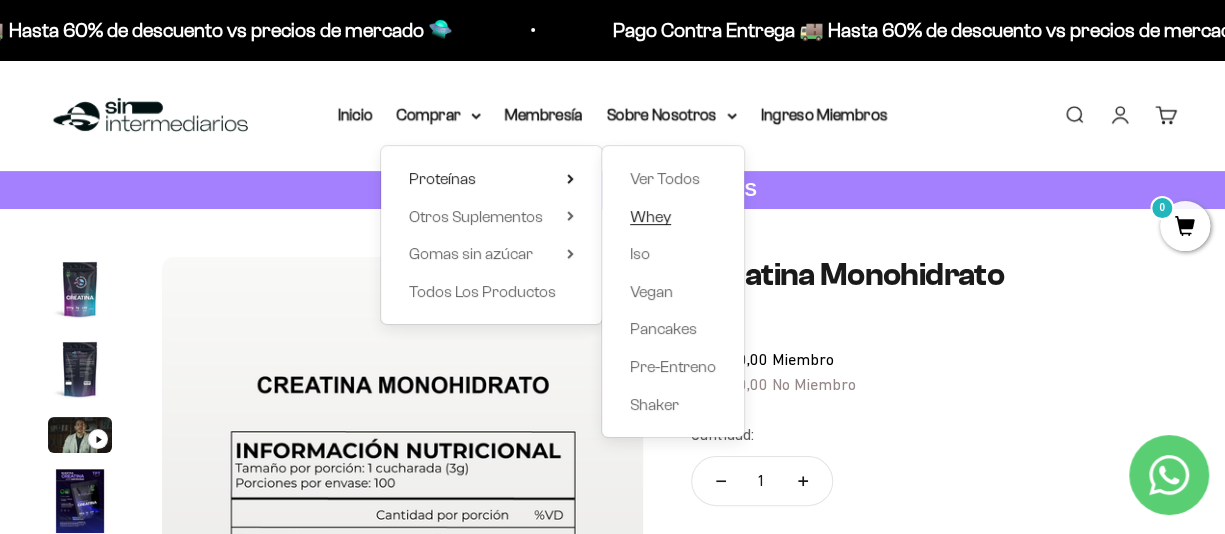 click on "Whey" at bounding box center [673, 217] 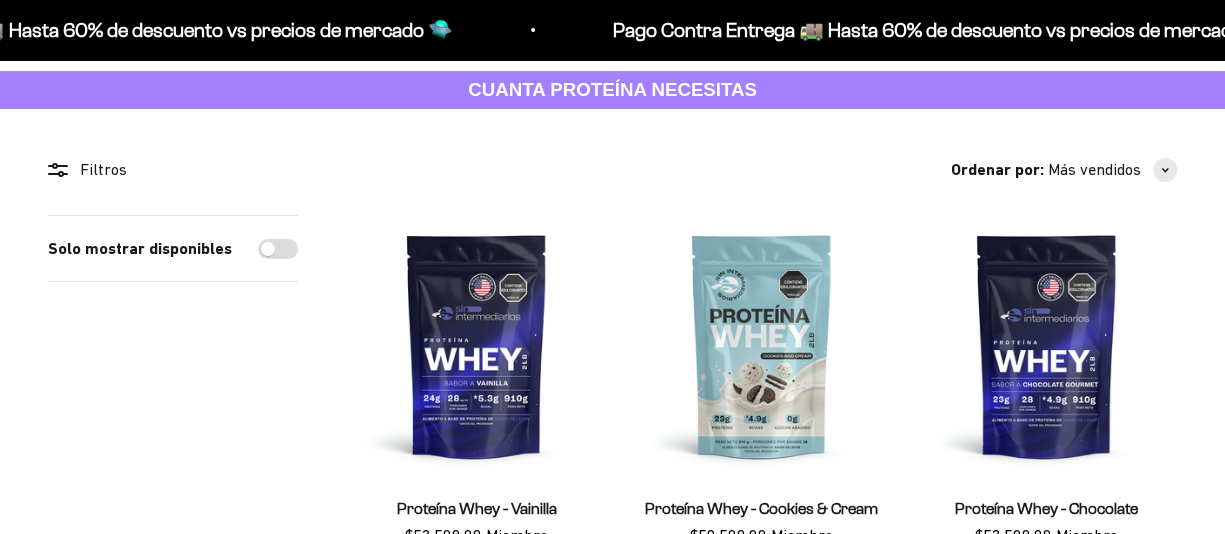 scroll, scrollTop: 300, scrollLeft: 0, axis: vertical 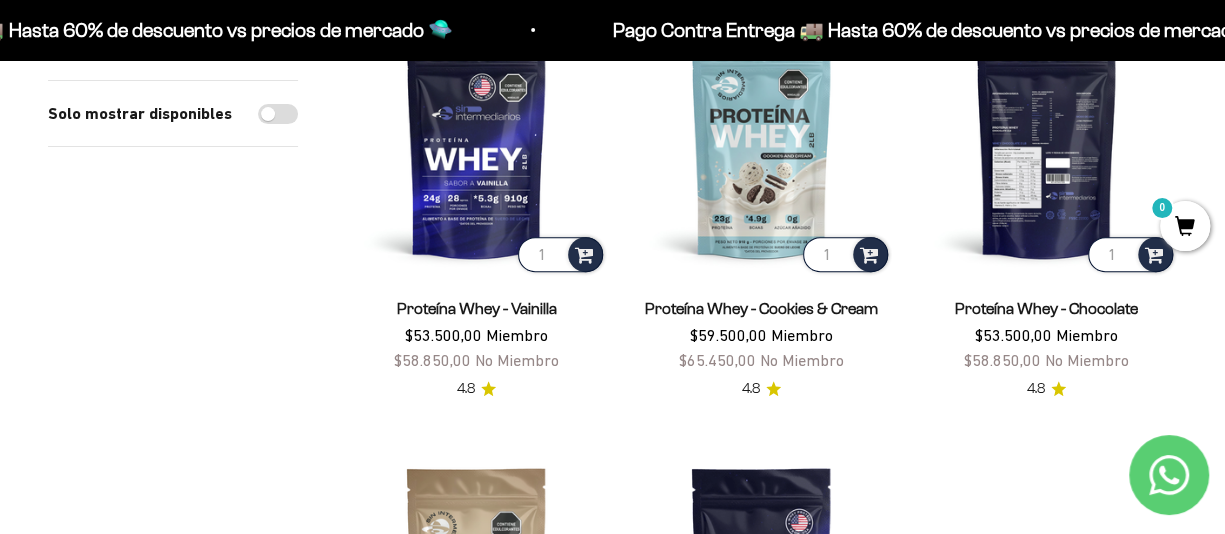 click at bounding box center [1046, 145] 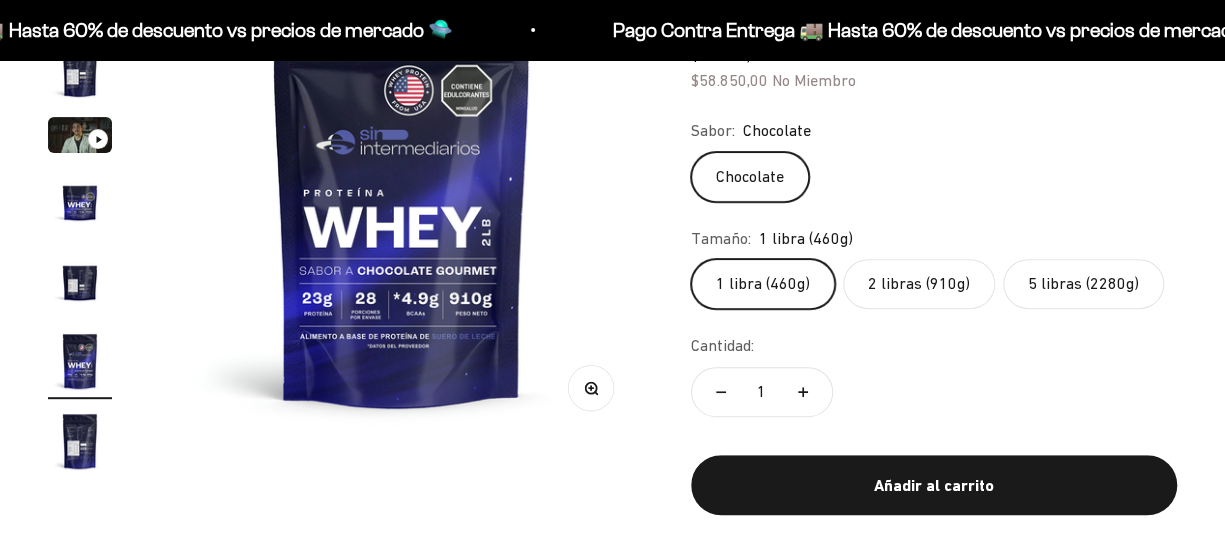 scroll, scrollTop: 300, scrollLeft: 0, axis: vertical 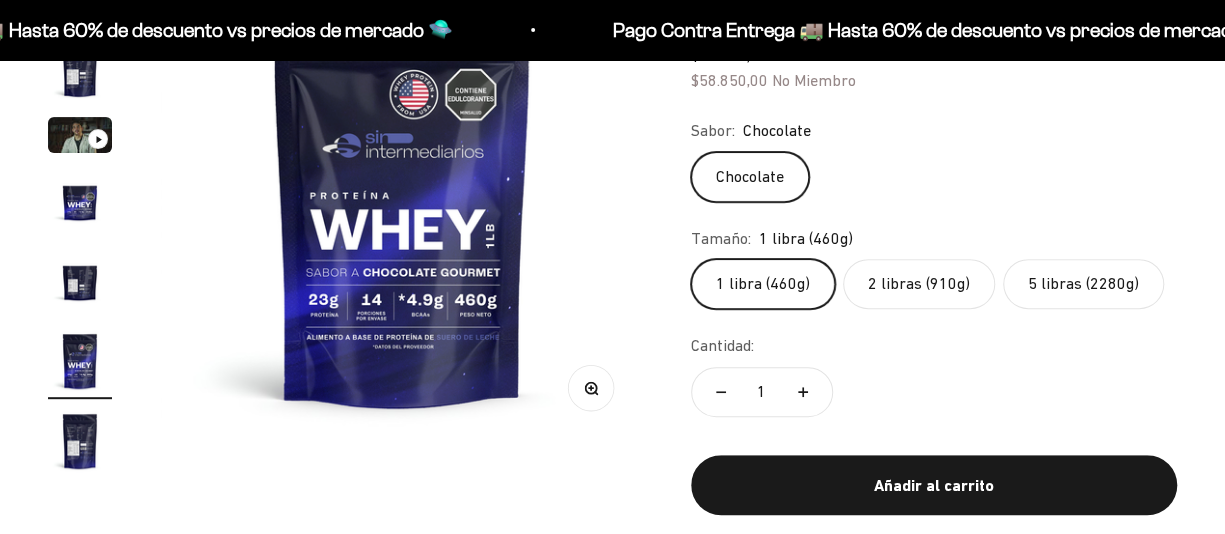 click on "2 libras (910g)" 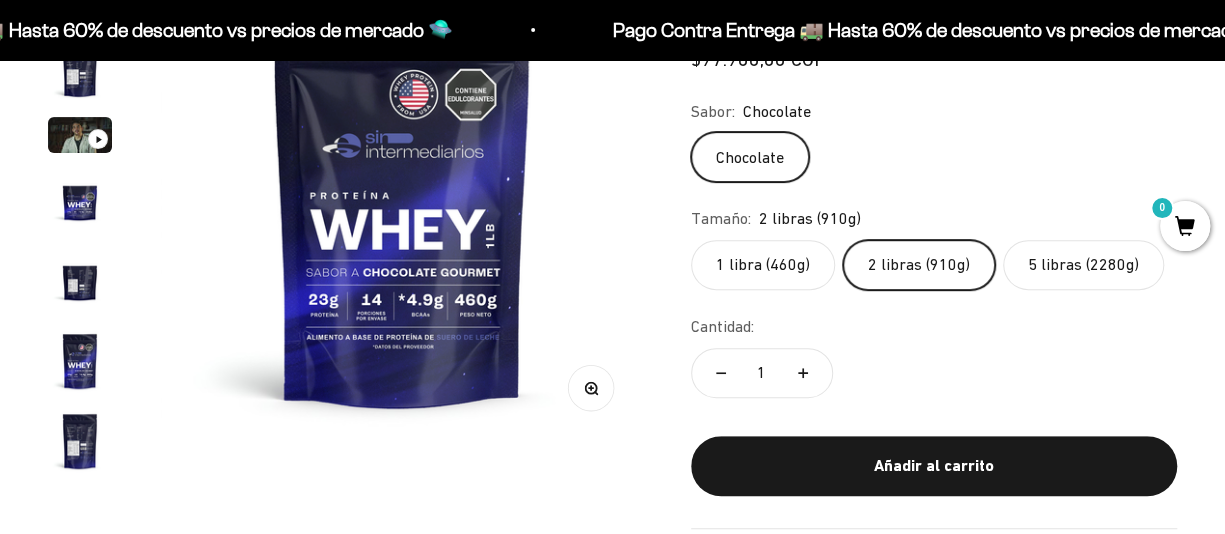 scroll, scrollTop: 0, scrollLeft: 0, axis: both 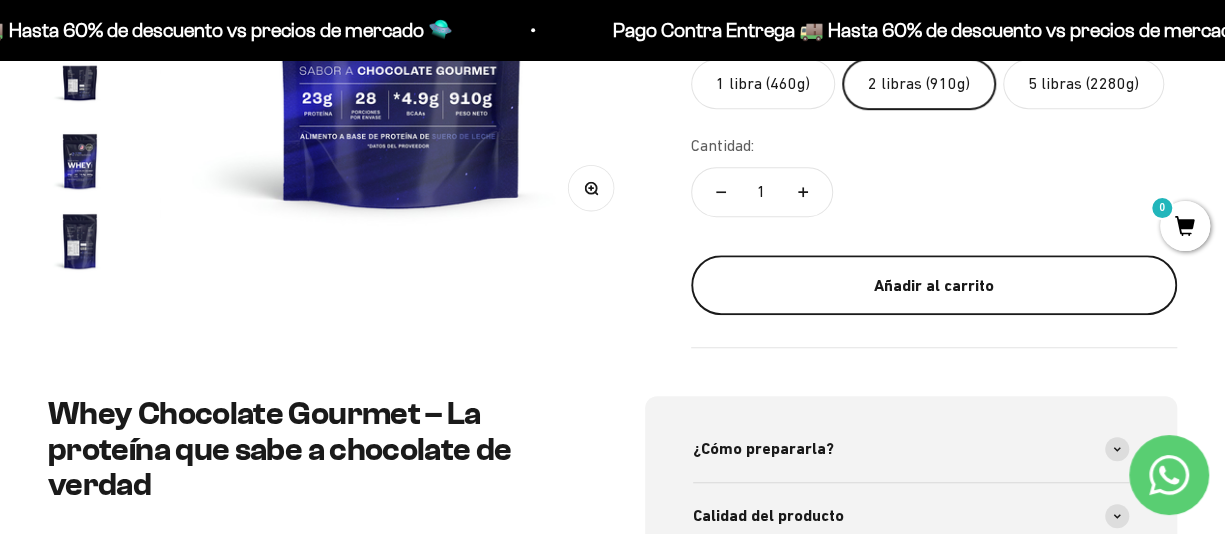 click on "Añadir al carrito" at bounding box center [934, 286] 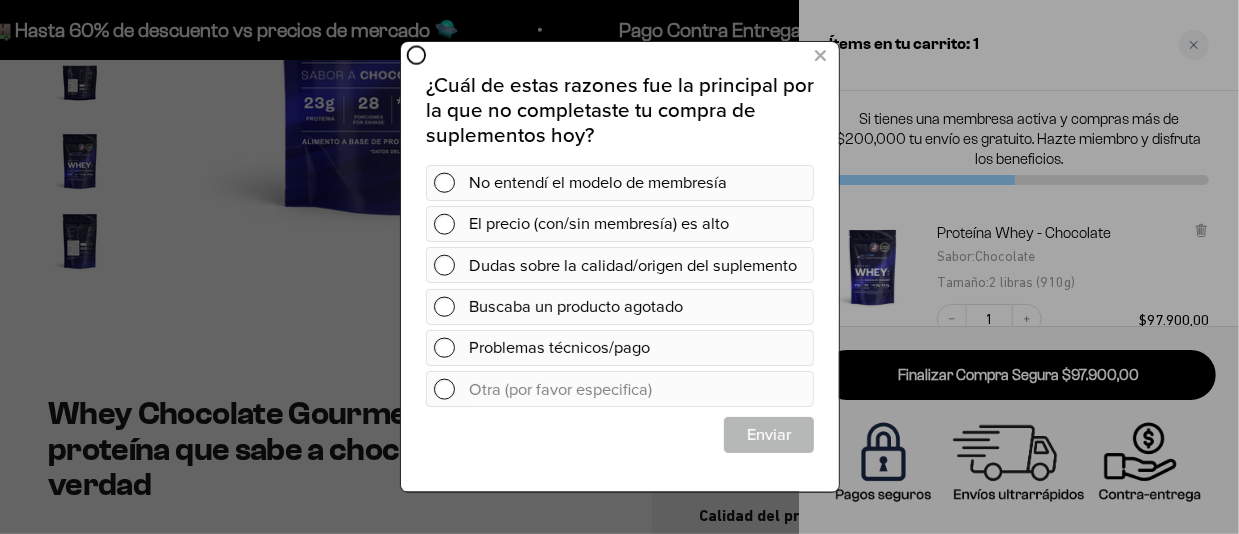scroll, scrollTop: 0, scrollLeft: 0, axis: both 